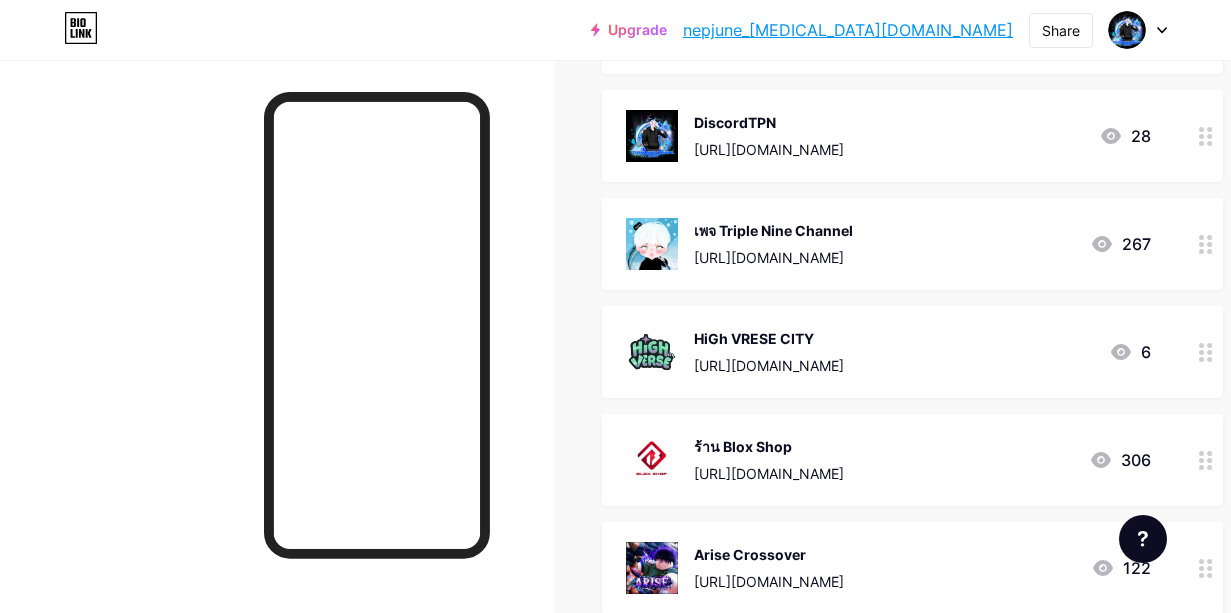 scroll, scrollTop: 0, scrollLeft: 0, axis: both 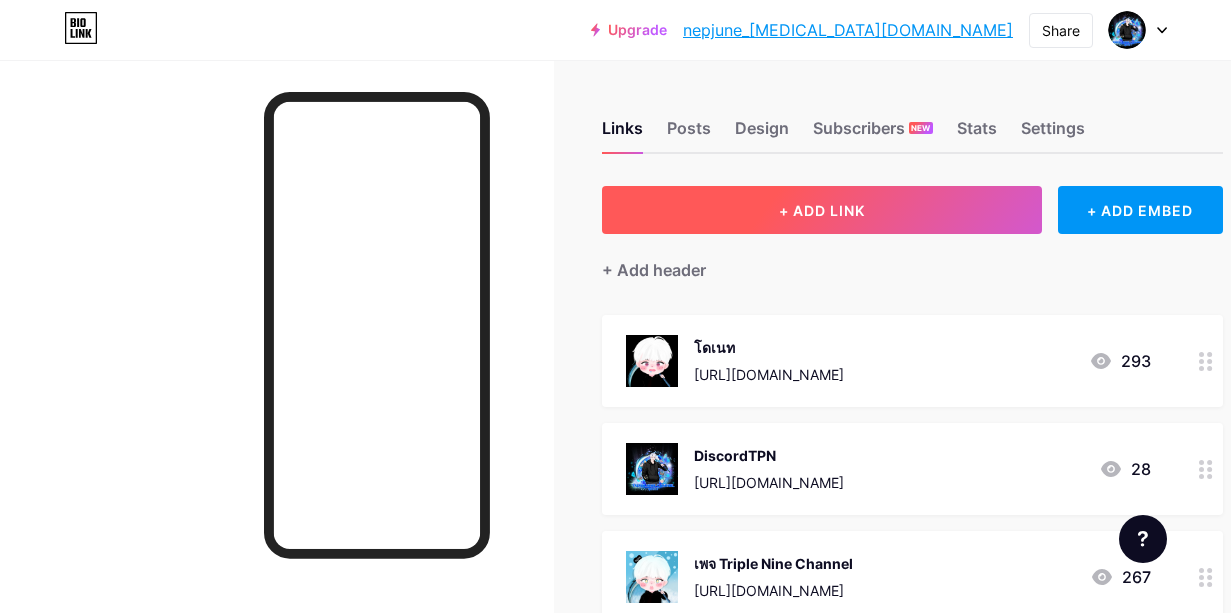 click on "+ ADD LINK" at bounding box center [822, 210] 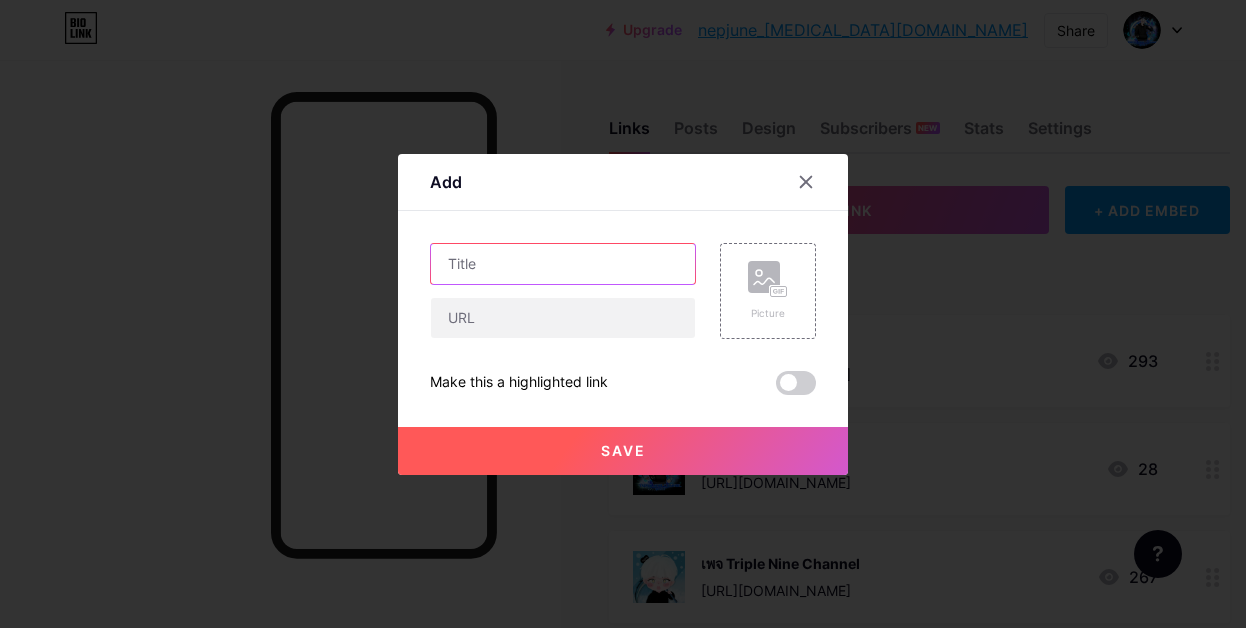 click at bounding box center [563, 264] 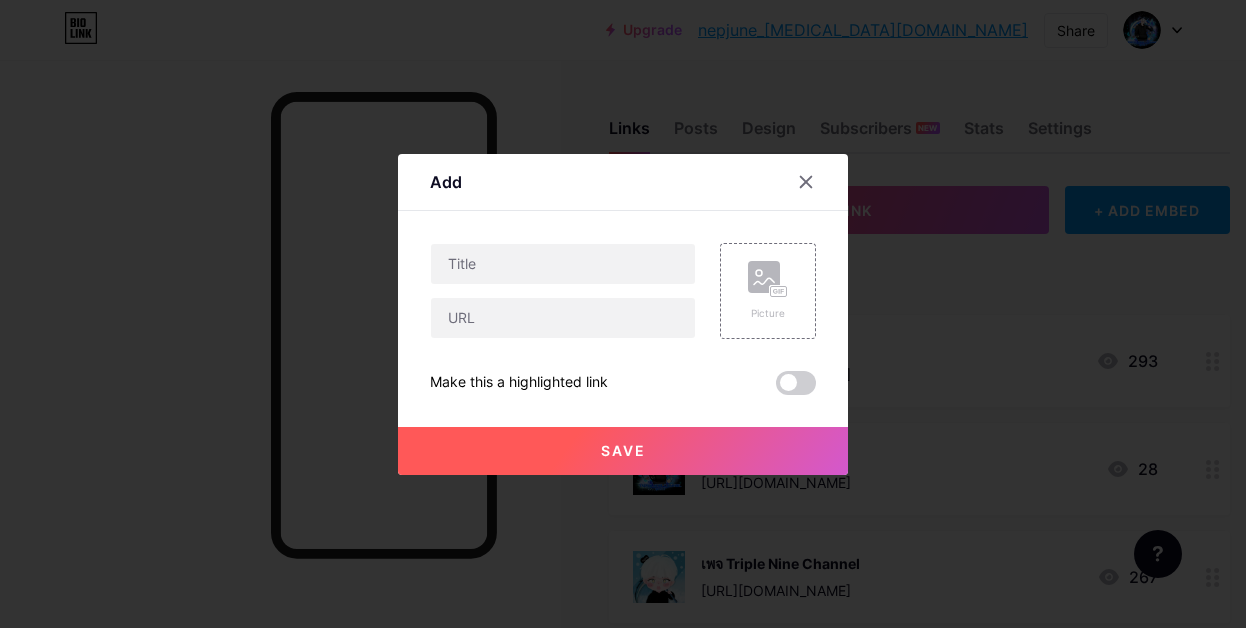click at bounding box center (623, 314) 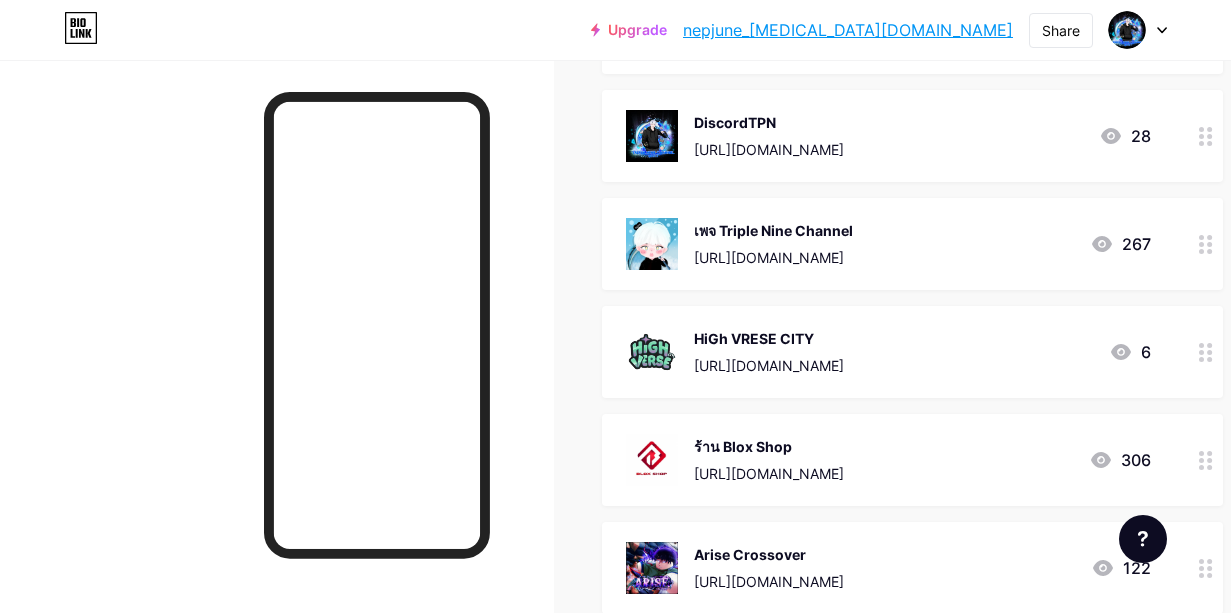scroll, scrollTop: 500, scrollLeft: 0, axis: vertical 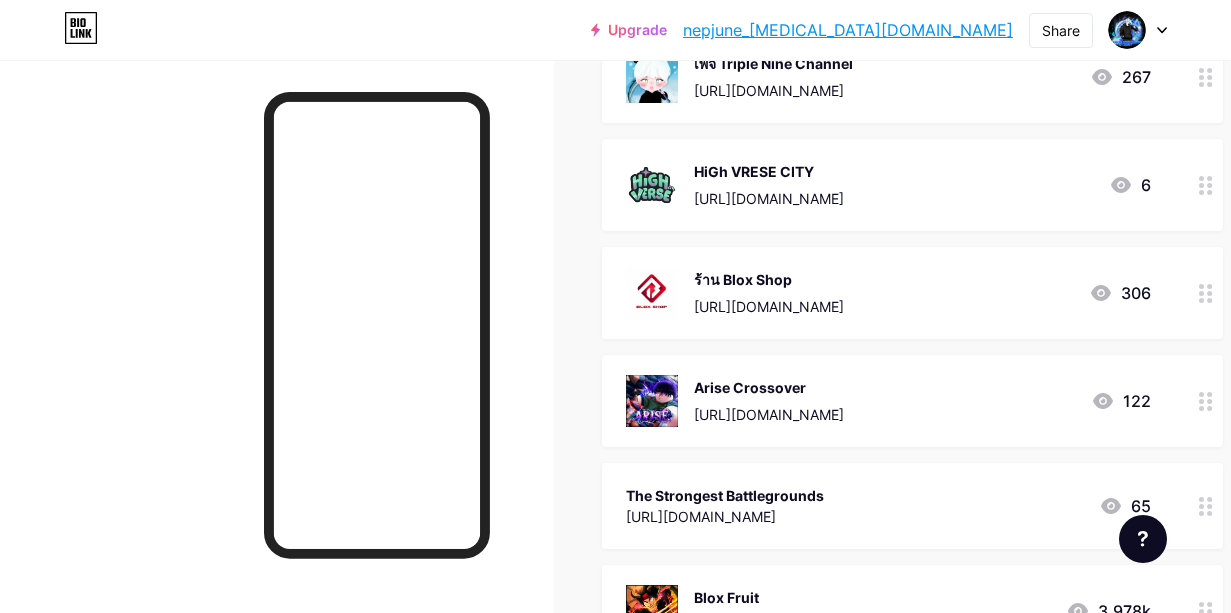 click 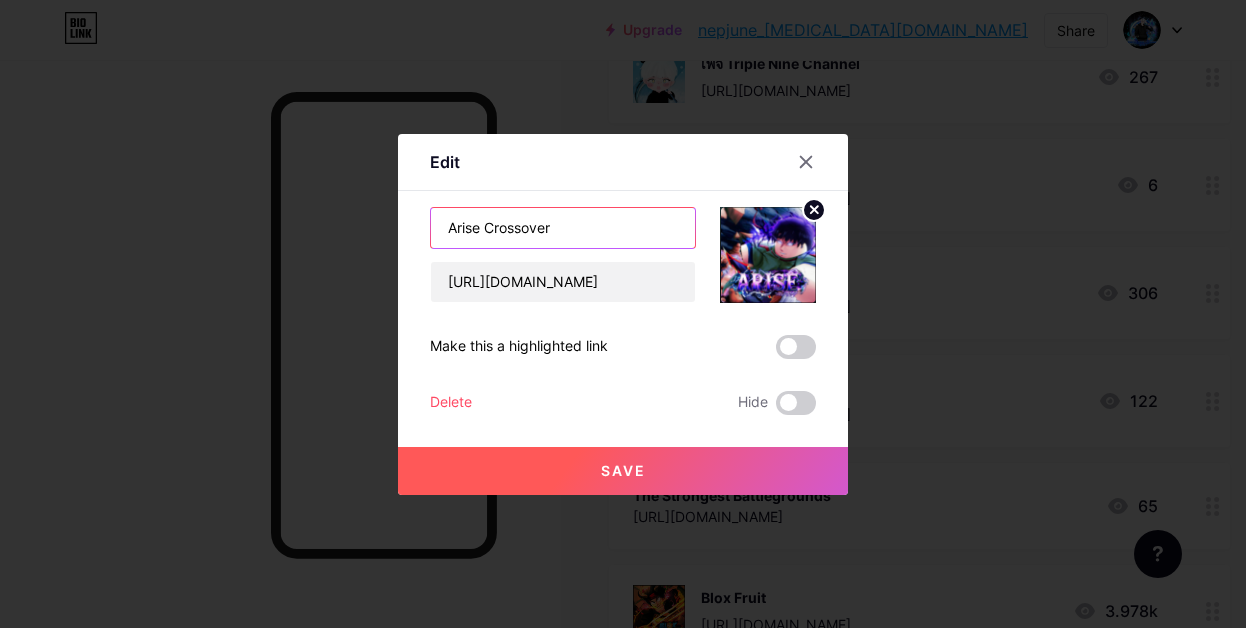 drag, startPoint x: 564, startPoint y: 226, endPoint x: 424, endPoint y: 226, distance: 140 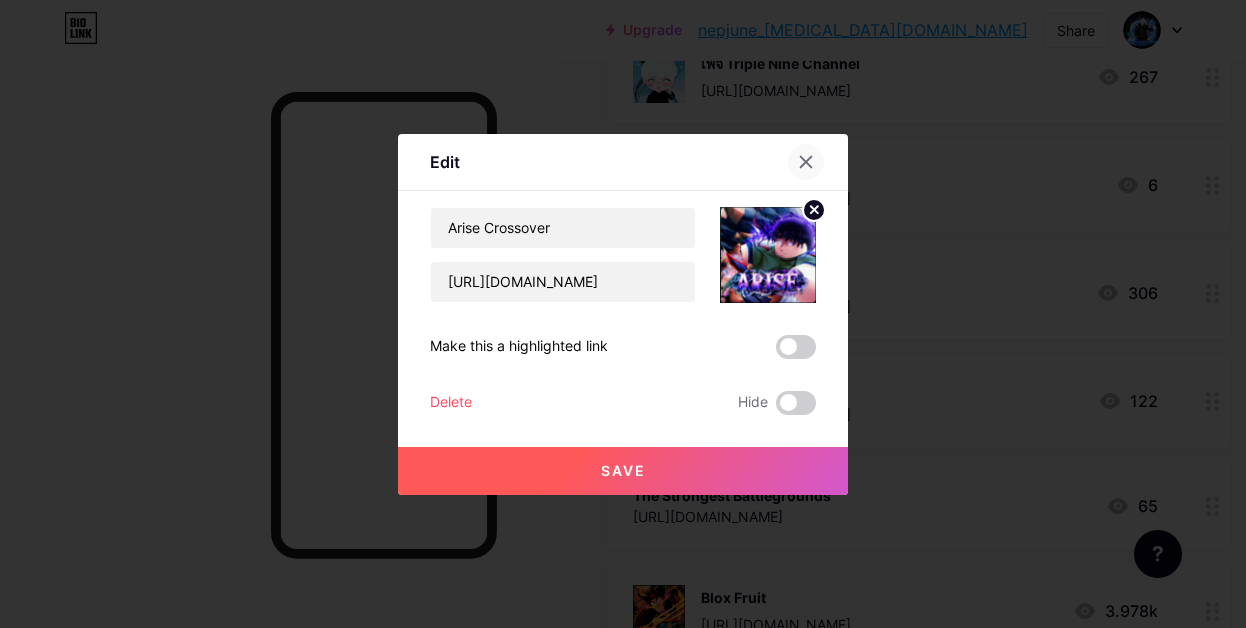 click 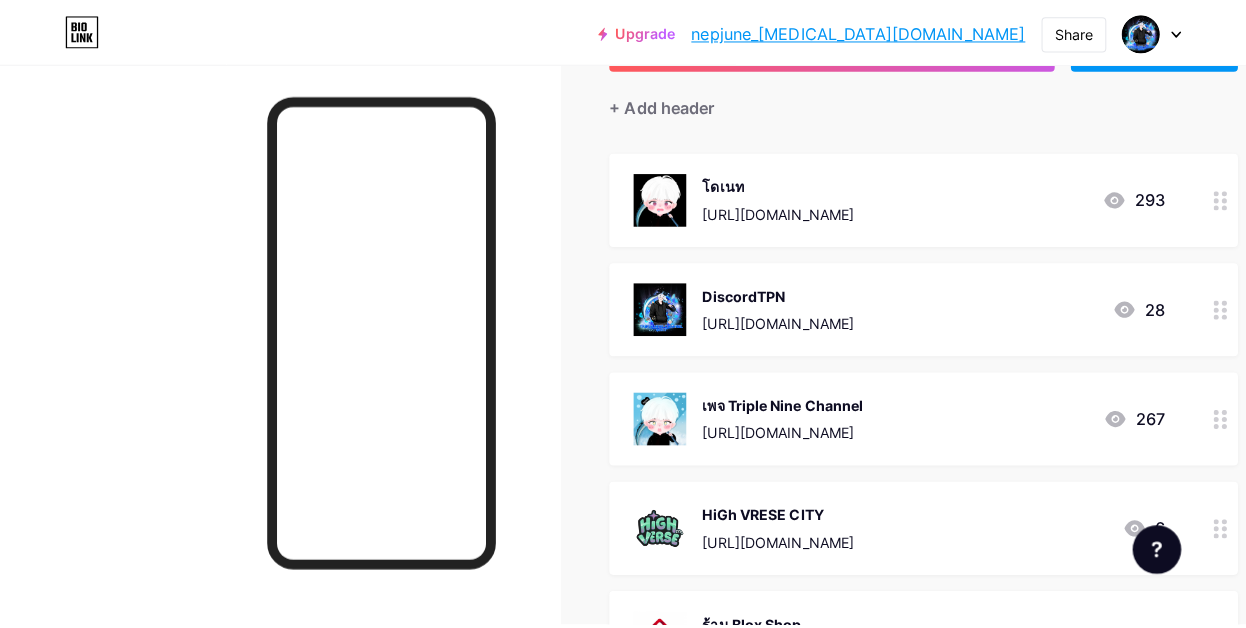 scroll, scrollTop: 0, scrollLeft: 0, axis: both 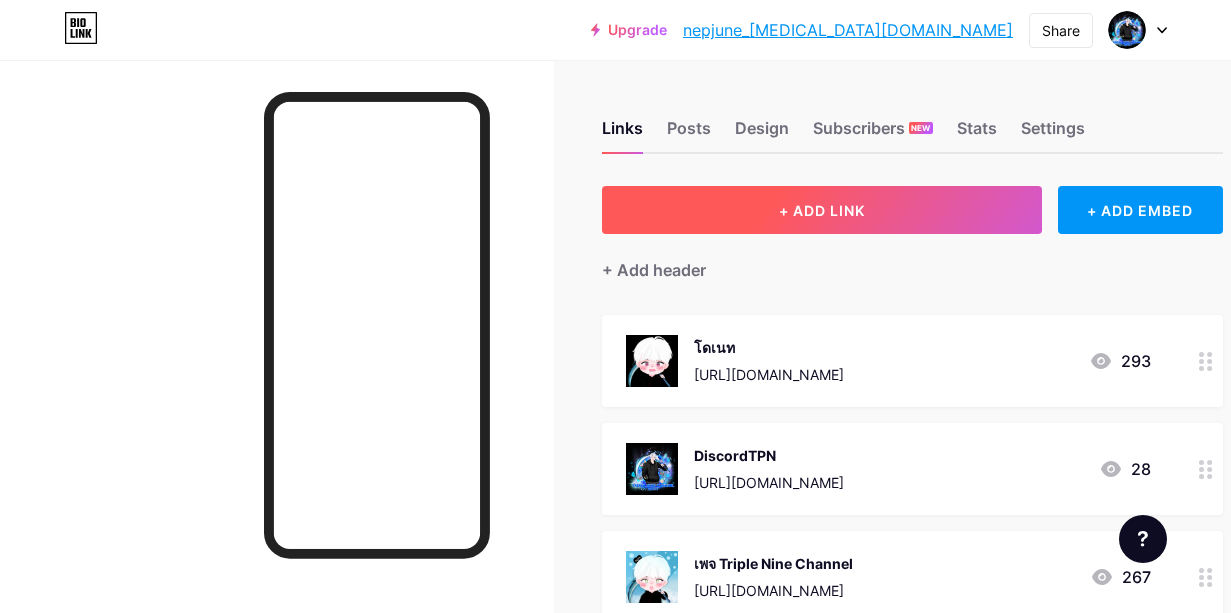 click on "+ ADD LINK" at bounding box center (822, 210) 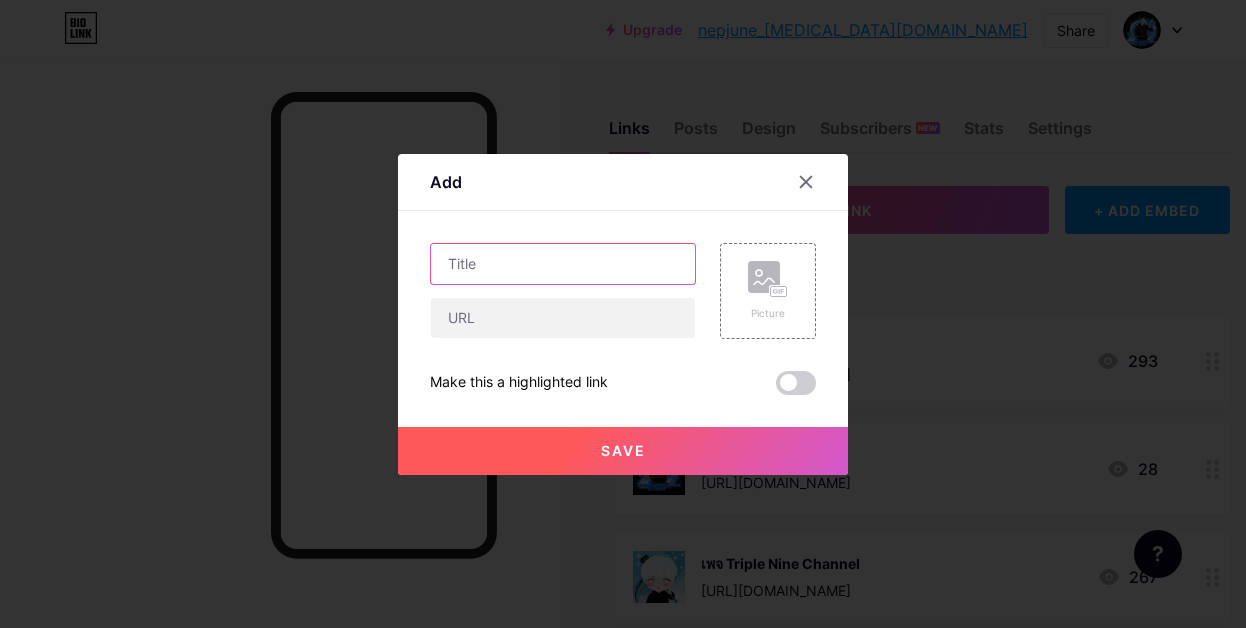 click at bounding box center [563, 264] 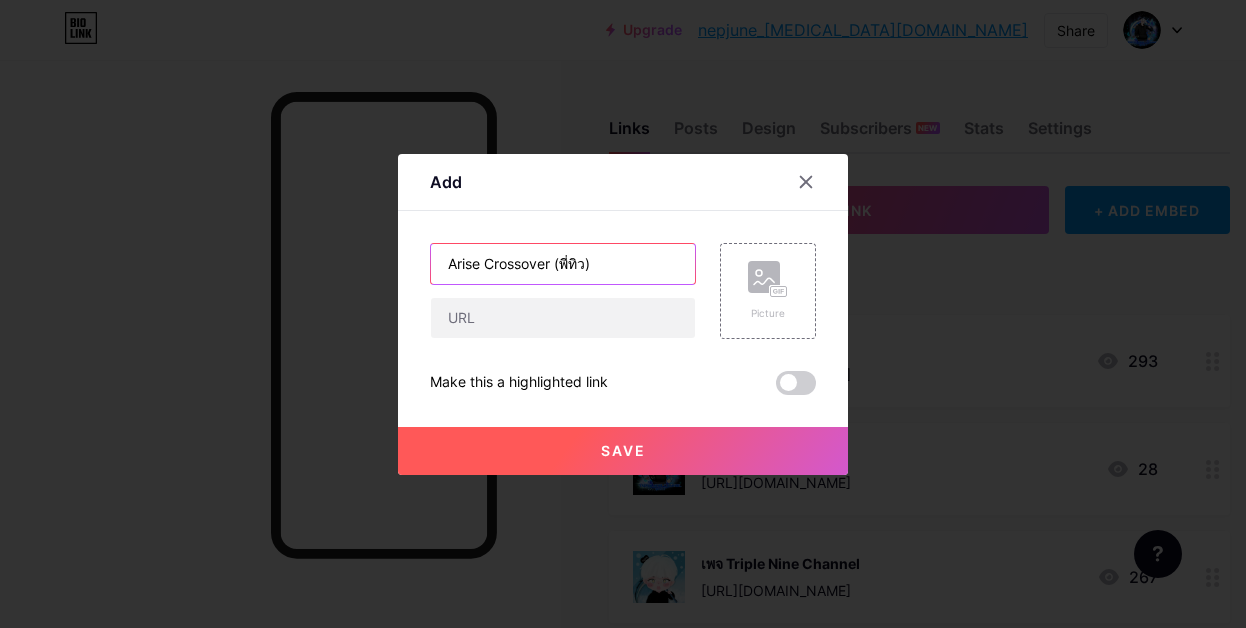 type on "Arise Crossover (พี่ทิว)" 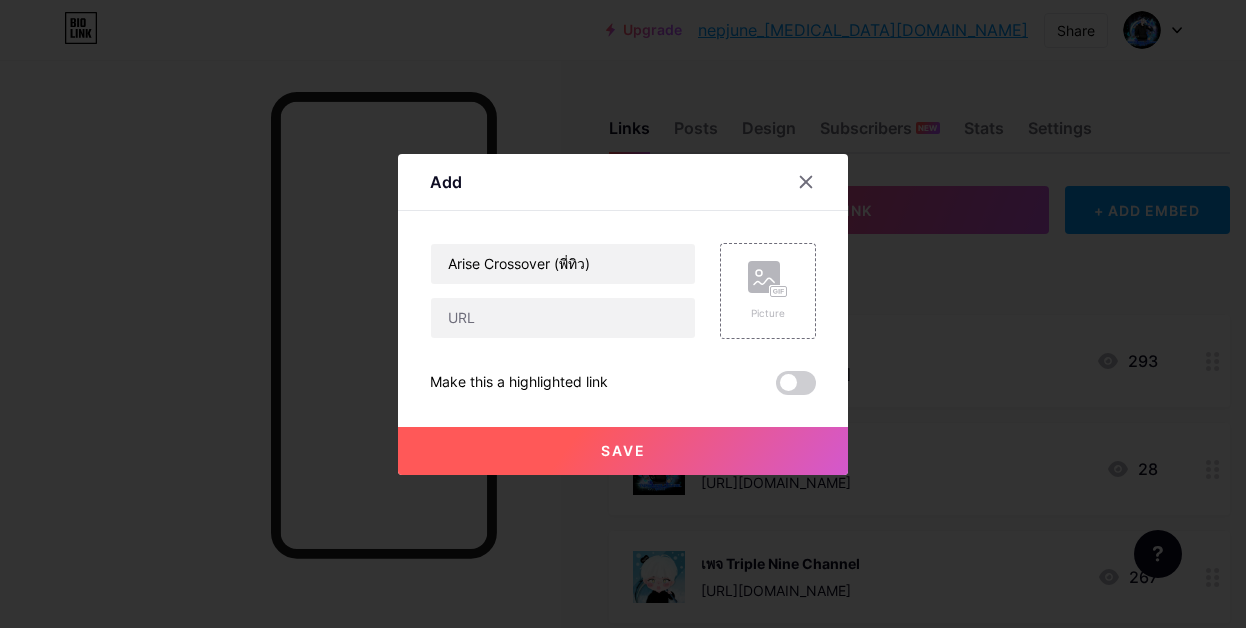 click on "Content
YouTube
Play YouTube video without leaving your page.
ADD
Vimeo
Play Vimeo video without leaving your page.
ADD
Tiktok
Grow your TikTok following
ADD
Tweet
Embed a tweet.
ADD
Reddit
Showcase your Reddit profile
ADD
Spotify
Embed Spotify to play the preview of a track.
ADD
Twitch
Play Twitch video without leaving your page.
ADD
SoundCloud
ADD" at bounding box center [623, 303] 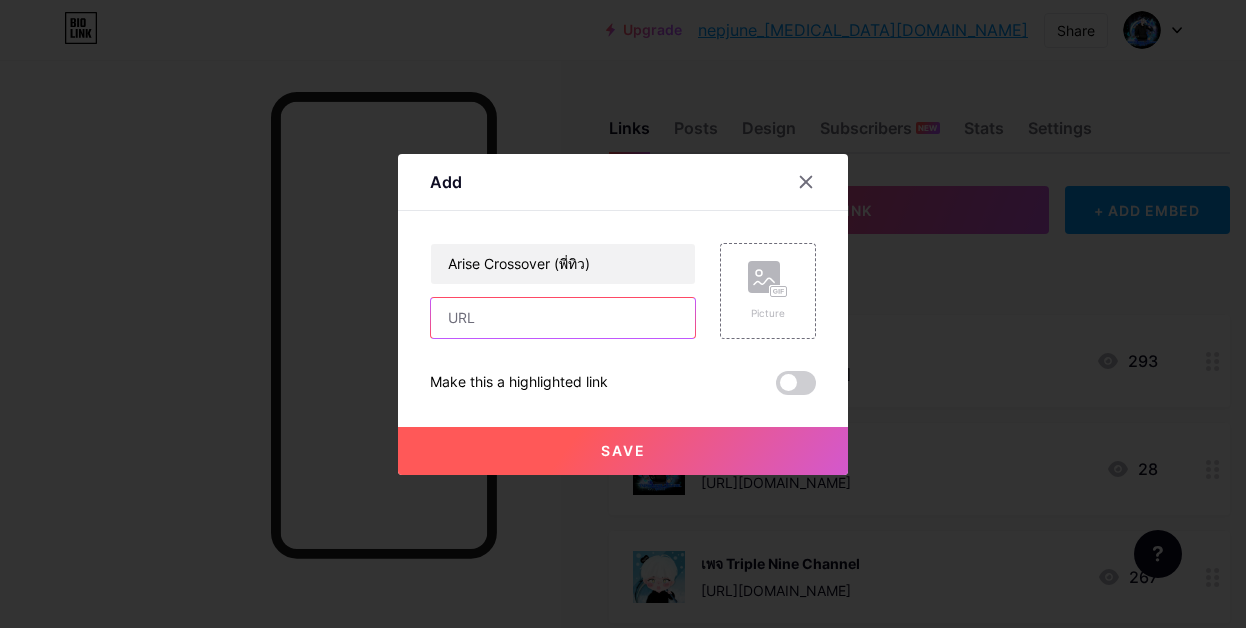click at bounding box center (563, 318) 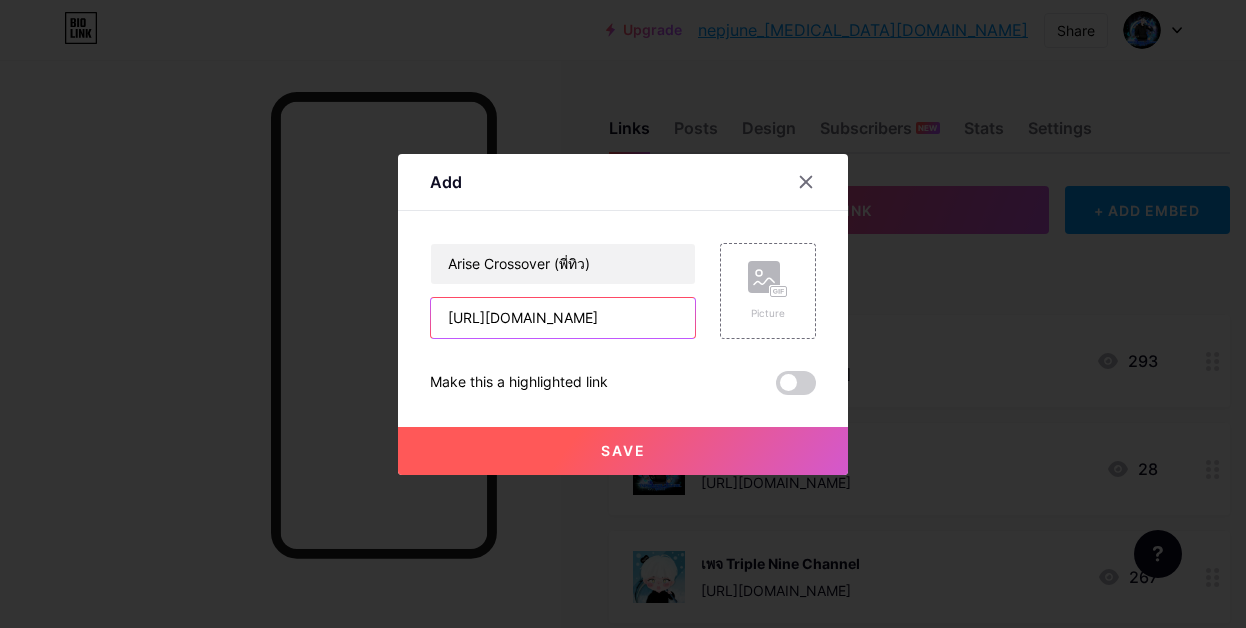 scroll, scrollTop: 0, scrollLeft: 366, axis: horizontal 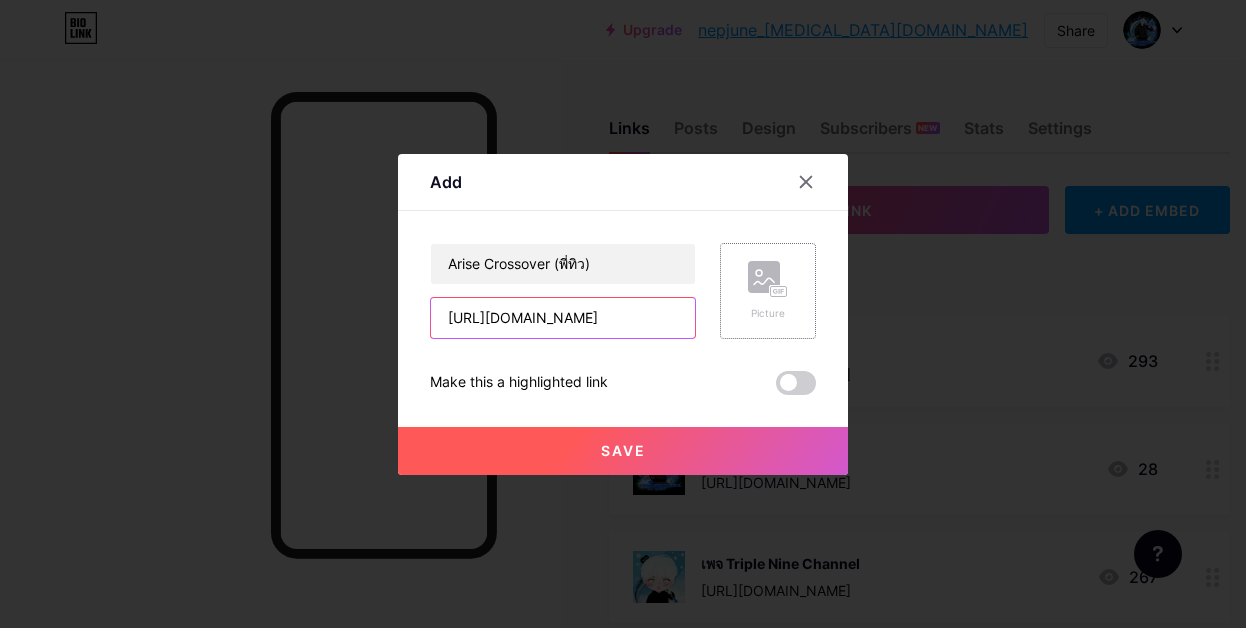 type on "[URL][DOMAIN_NAME]" 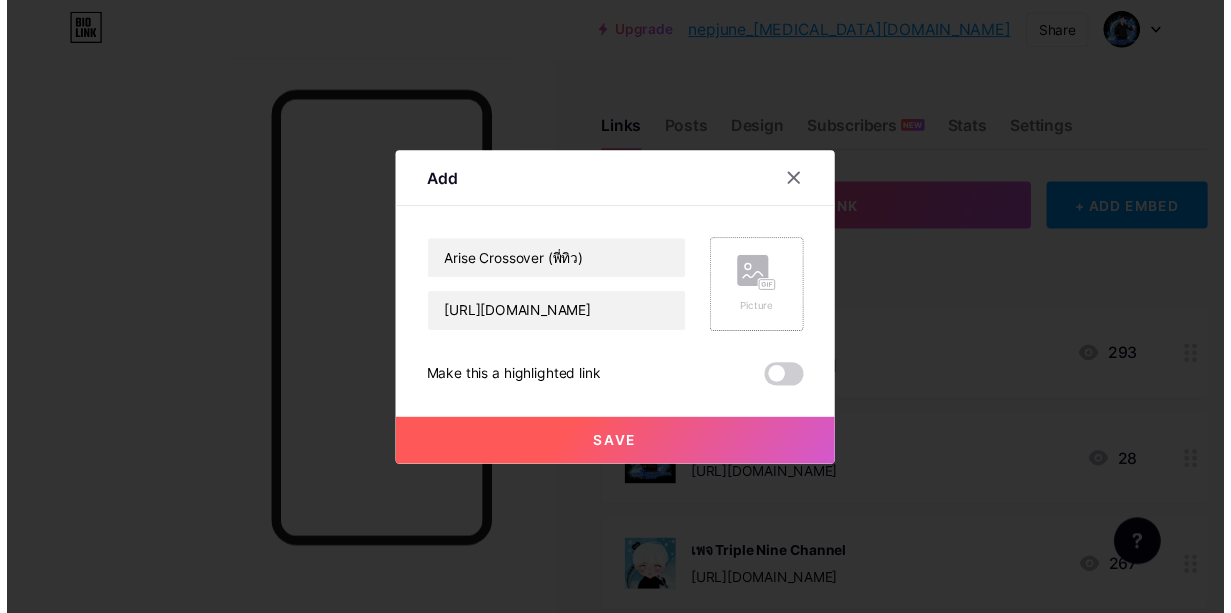 scroll, scrollTop: 0, scrollLeft: 0, axis: both 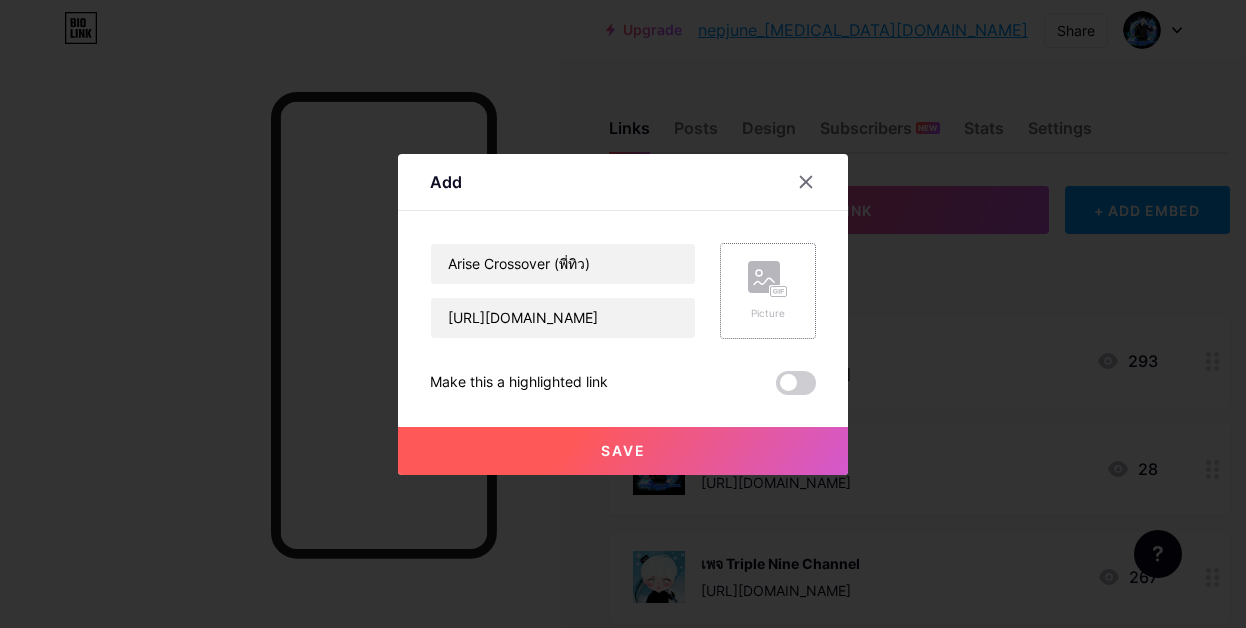 click on "Picture" at bounding box center [768, 313] 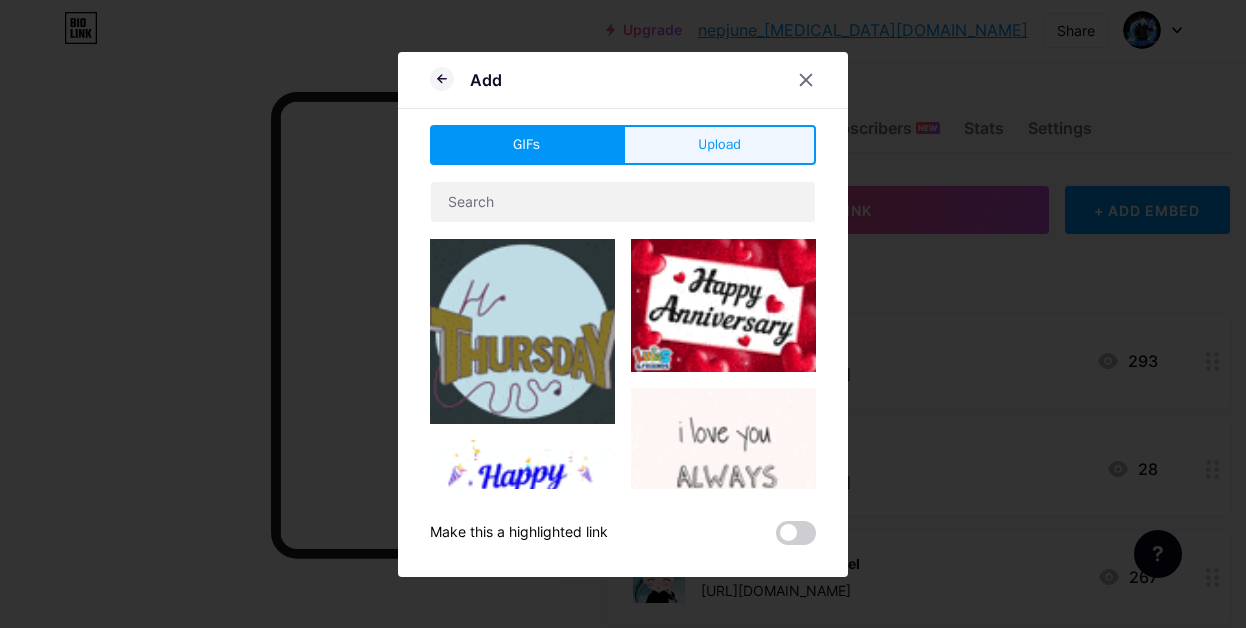 click on "Upload" at bounding box center [719, 144] 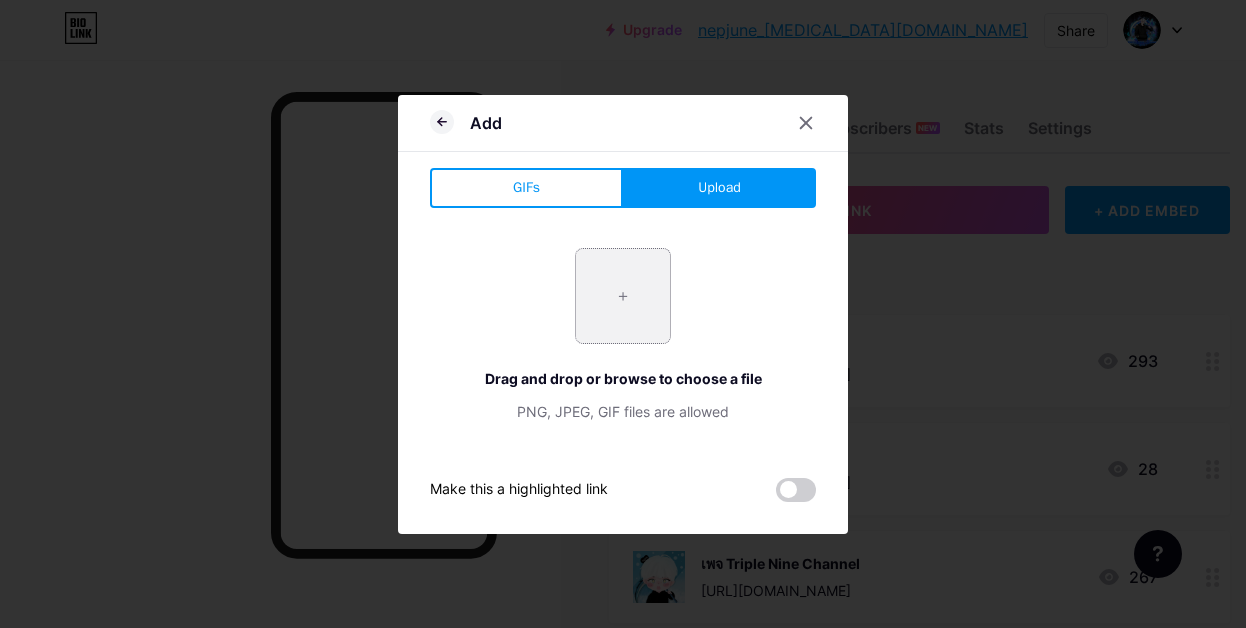 click at bounding box center [623, 296] 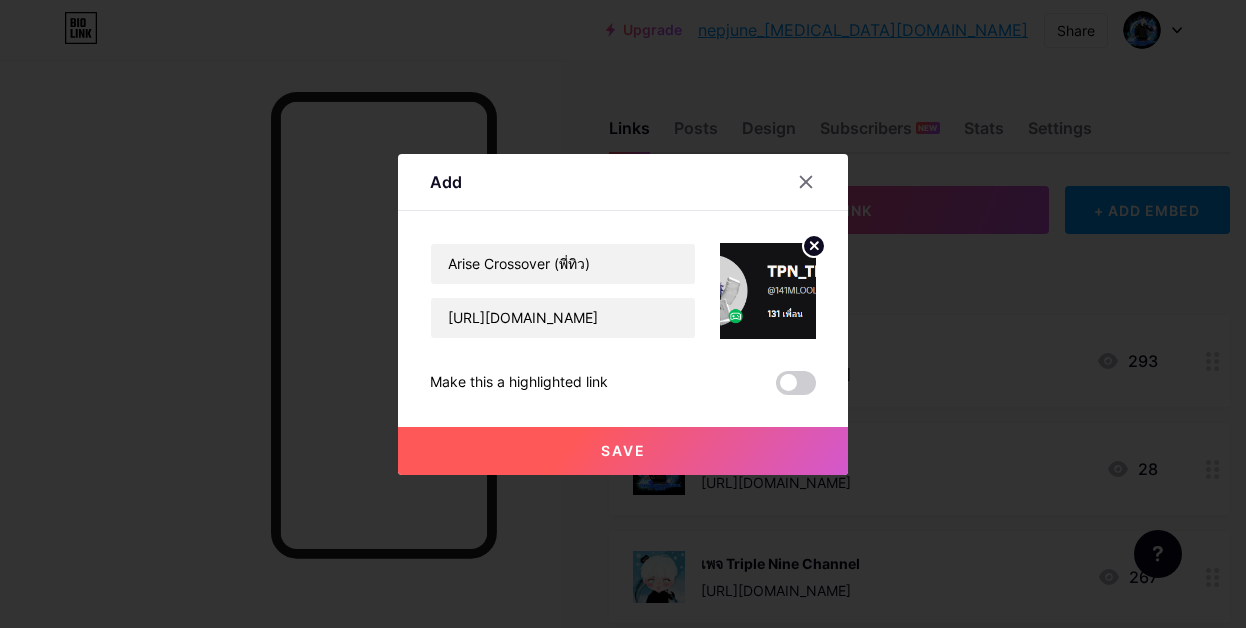 click on "Save" at bounding box center [623, 451] 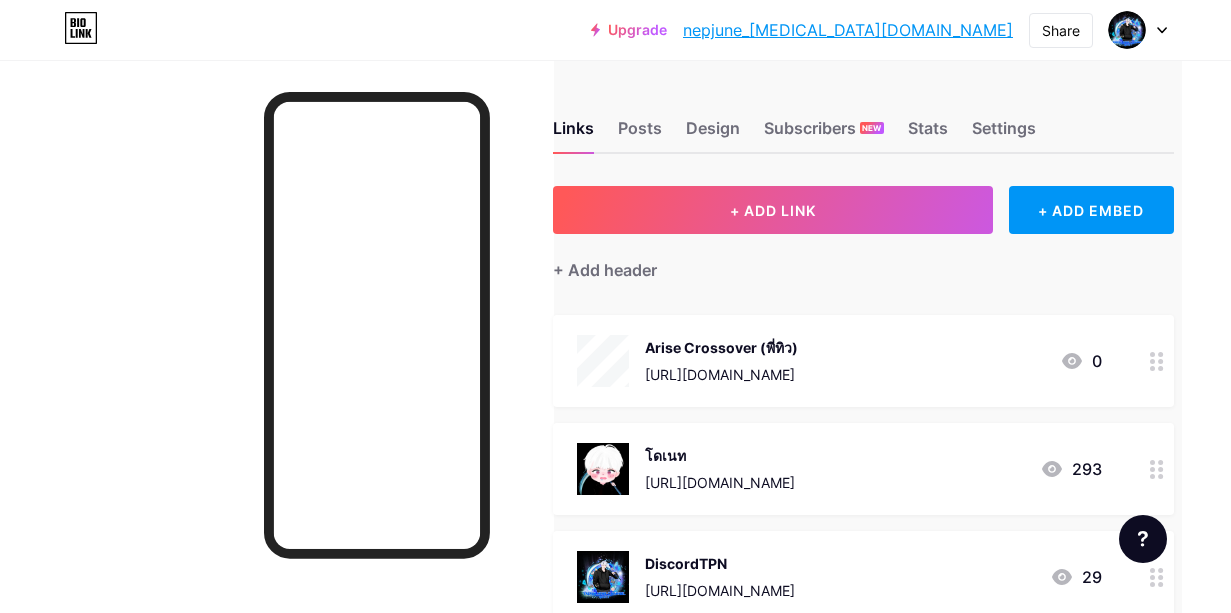scroll, scrollTop: 0, scrollLeft: 83, axis: horizontal 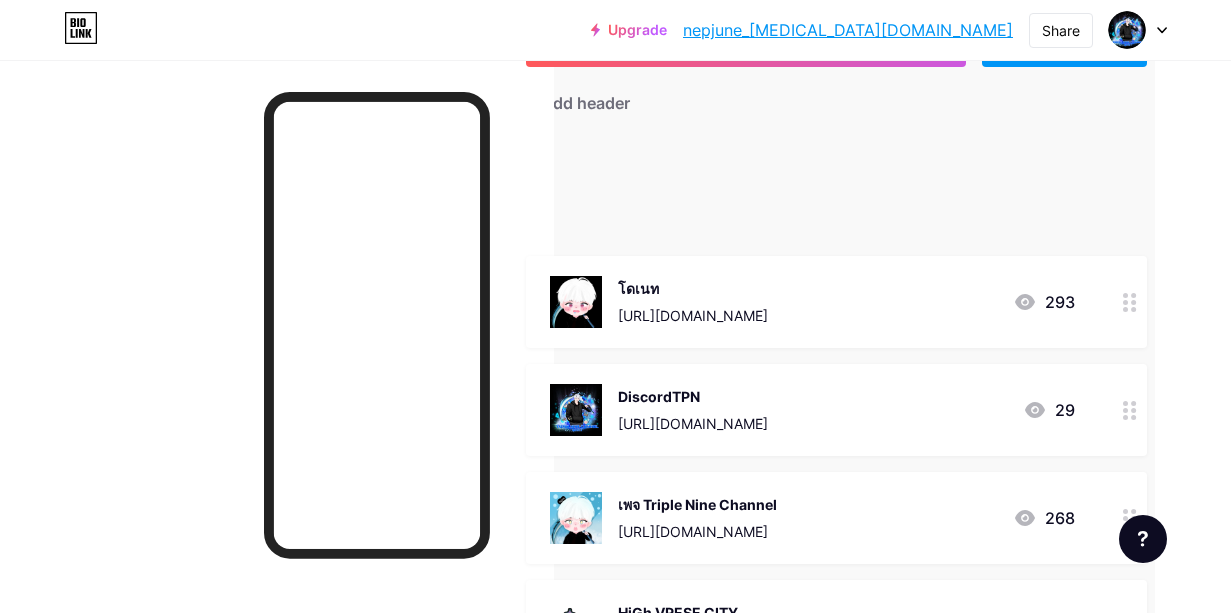 type 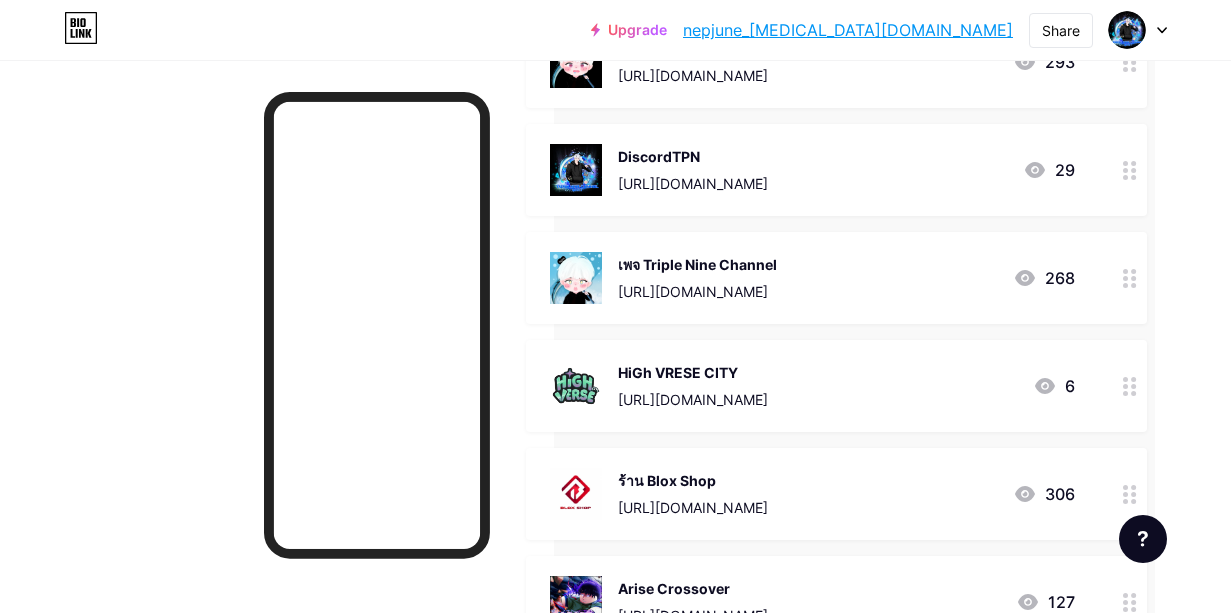scroll, scrollTop: 0, scrollLeft: 83, axis: horizontal 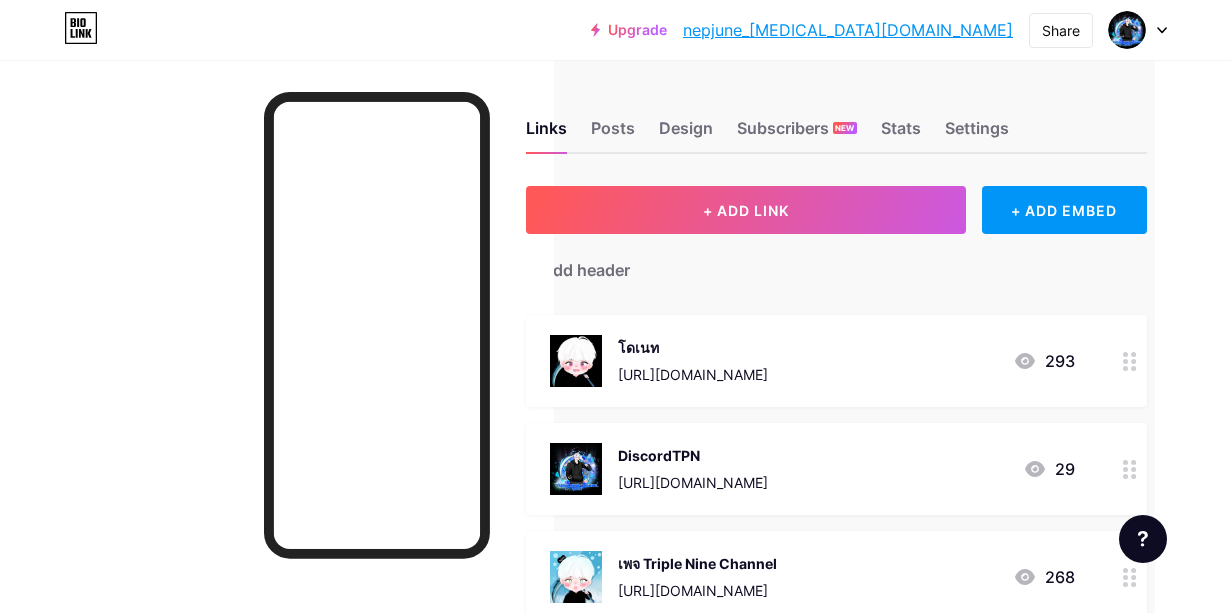click 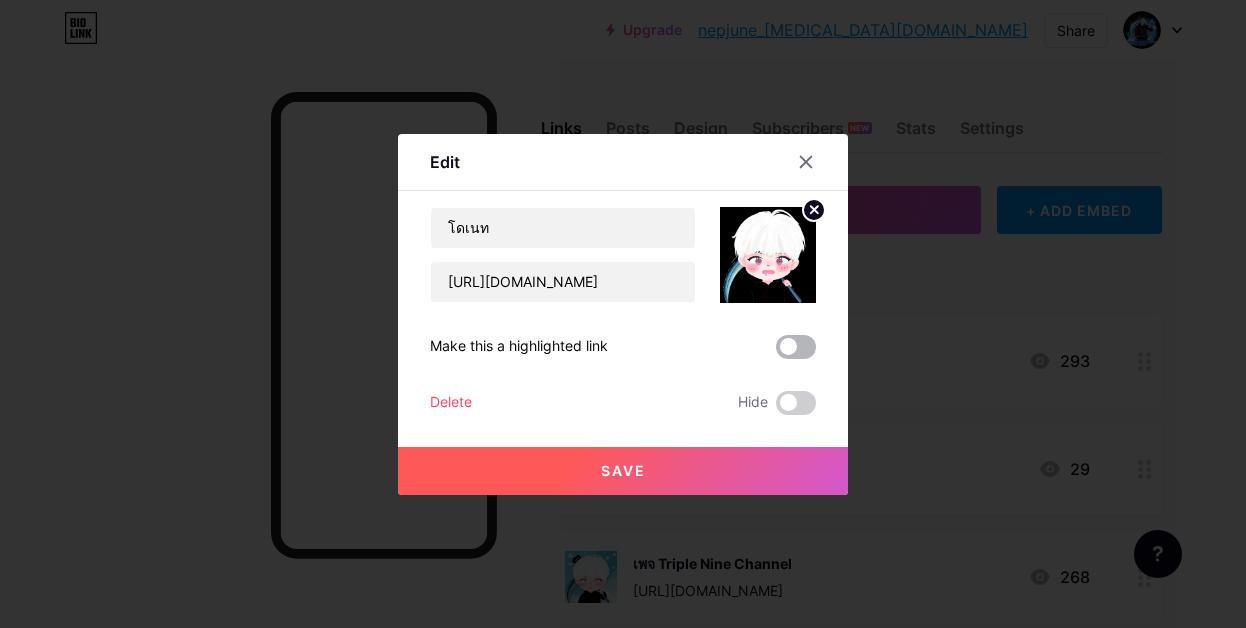 click at bounding box center (796, 347) 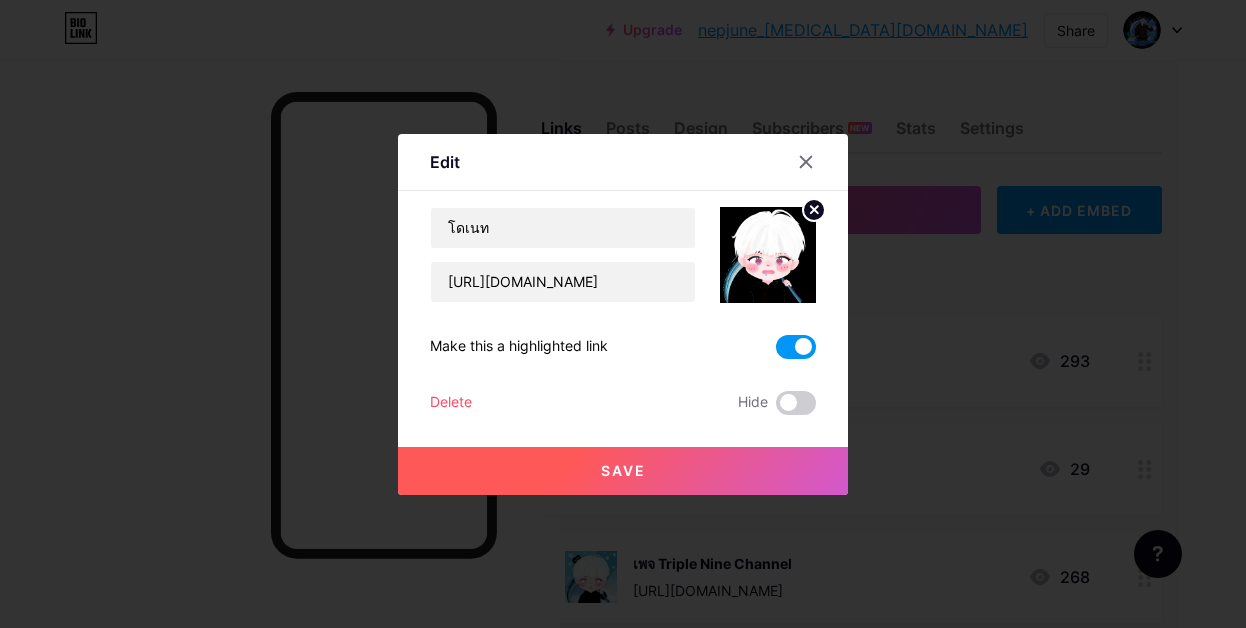 click at bounding box center [796, 347] 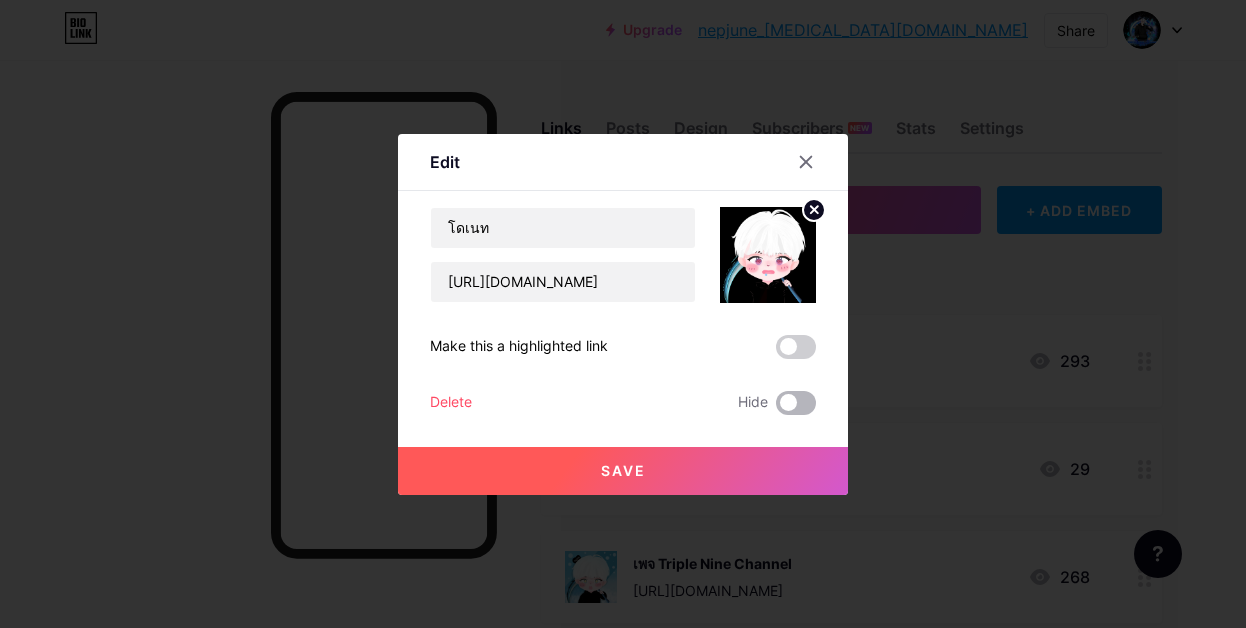 click at bounding box center [796, 403] 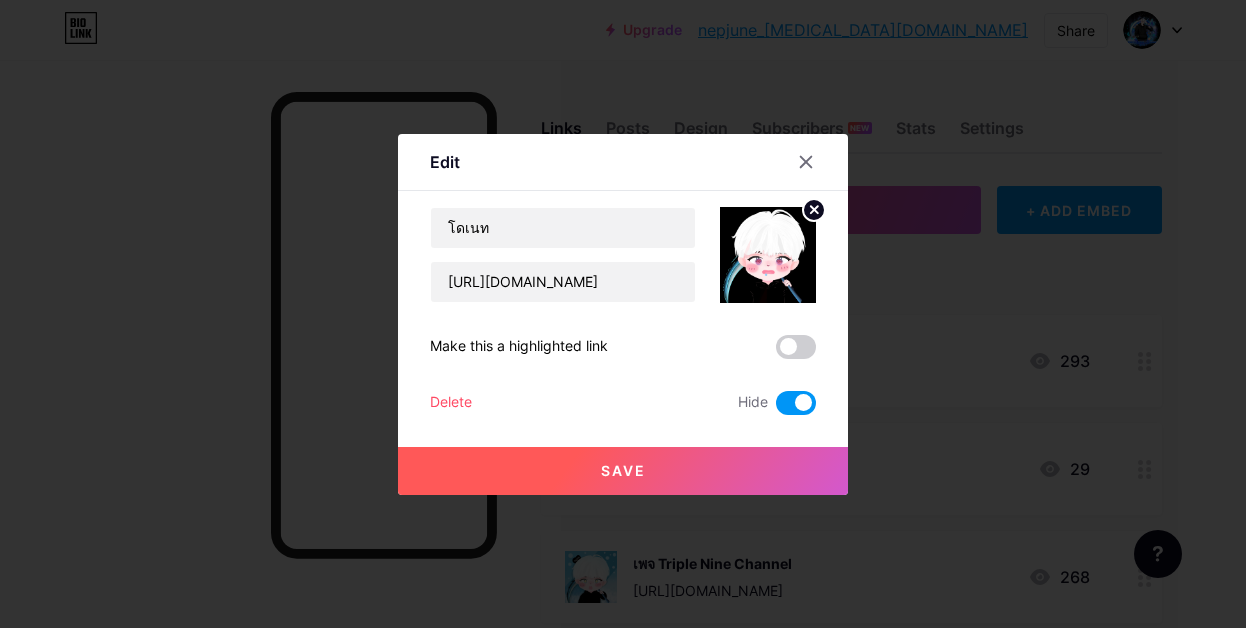 click at bounding box center [796, 403] 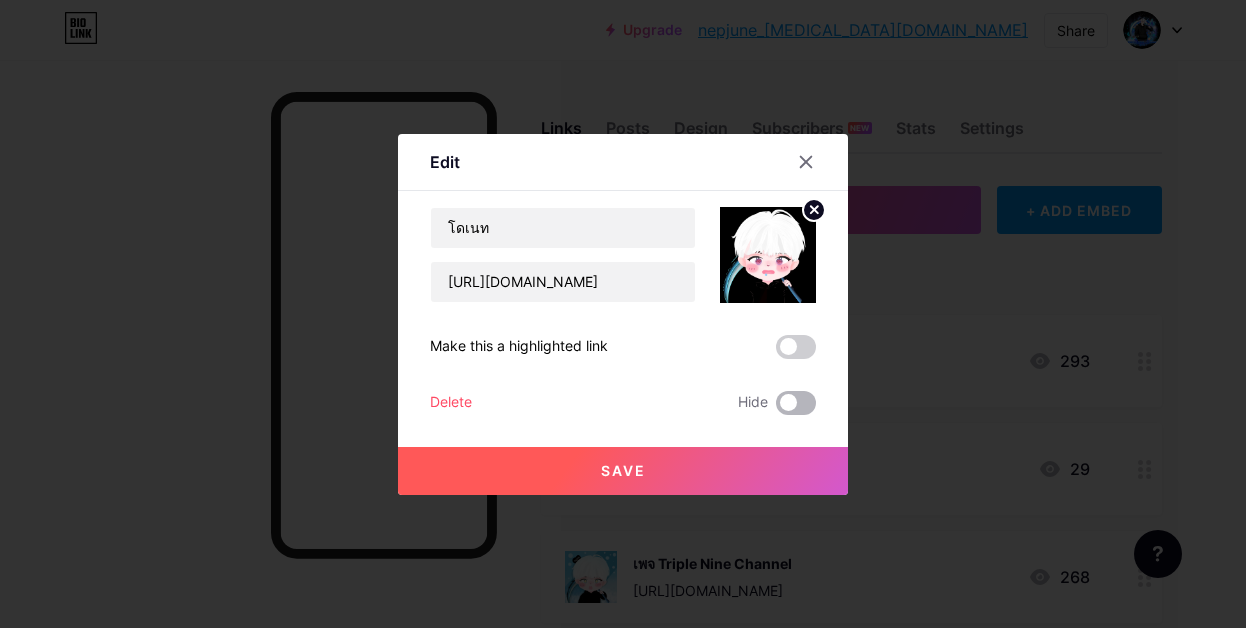 click at bounding box center [796, 403] 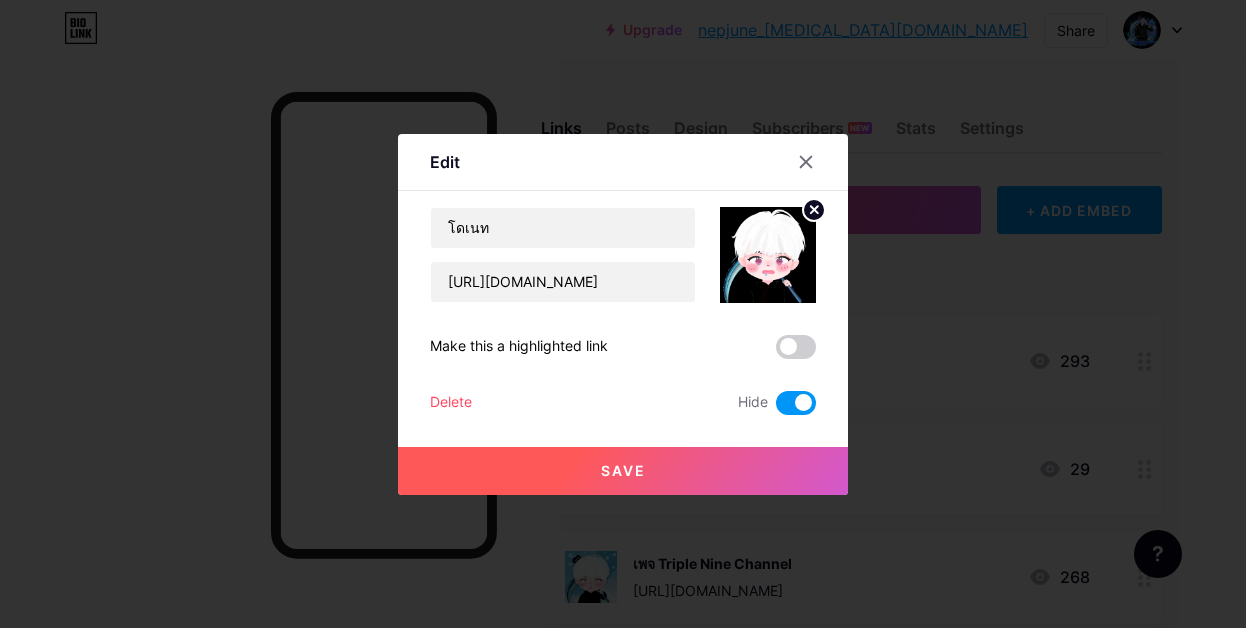 click on "Save" at bounding box center [623, 471] 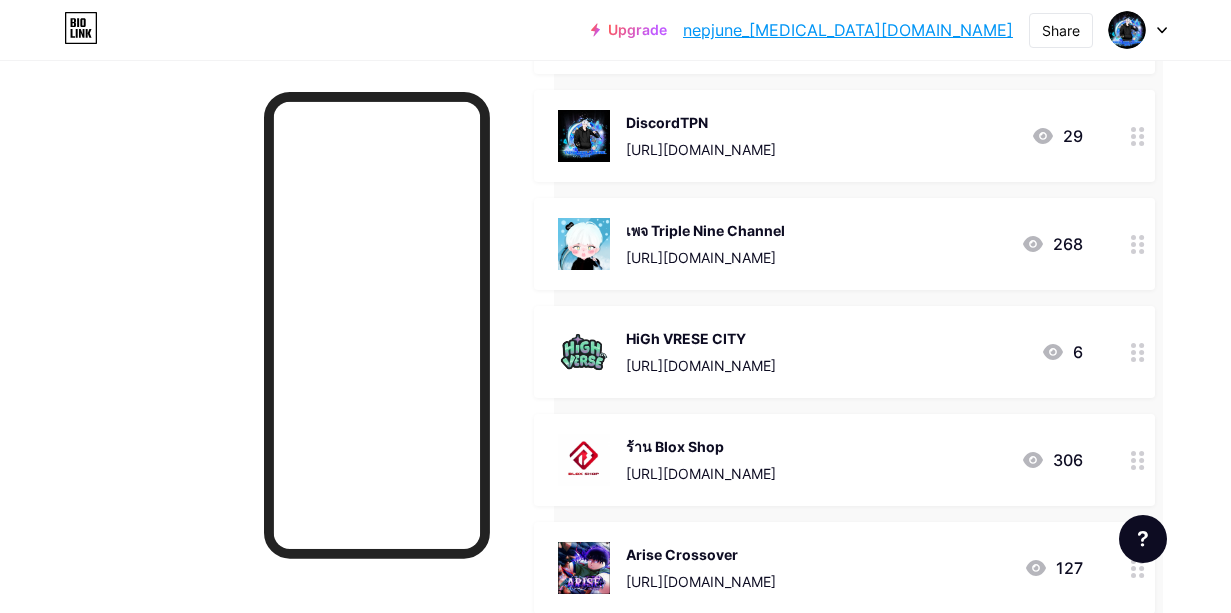 scroll, scrollTop: 500, scrollLeft: 68, axis: both 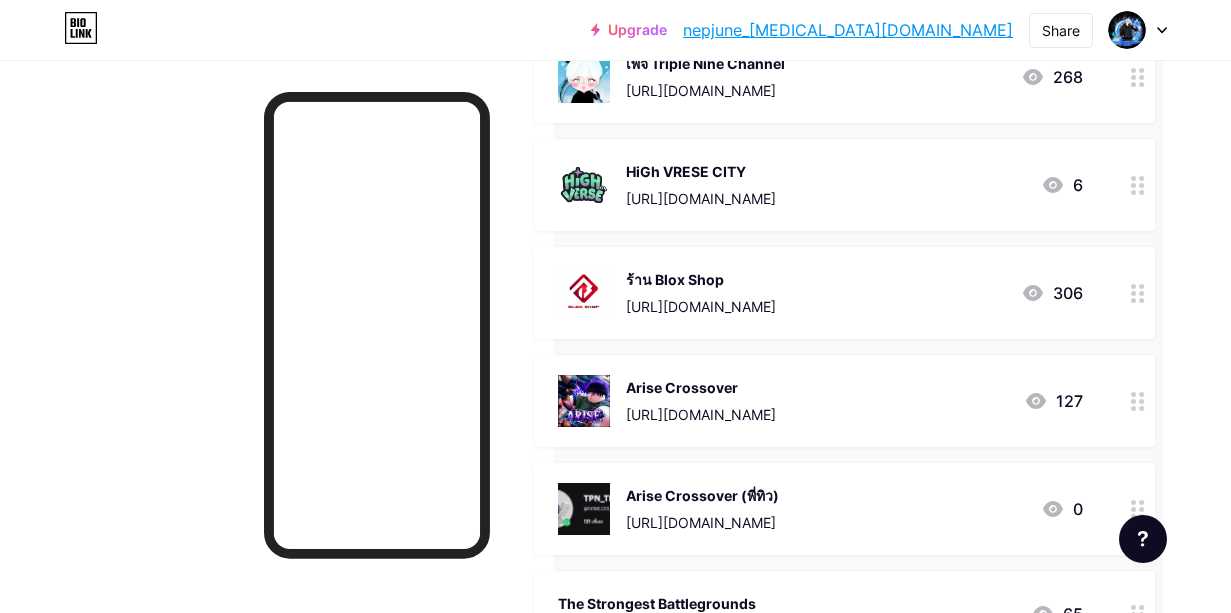click at bounding box center (1138, 293) 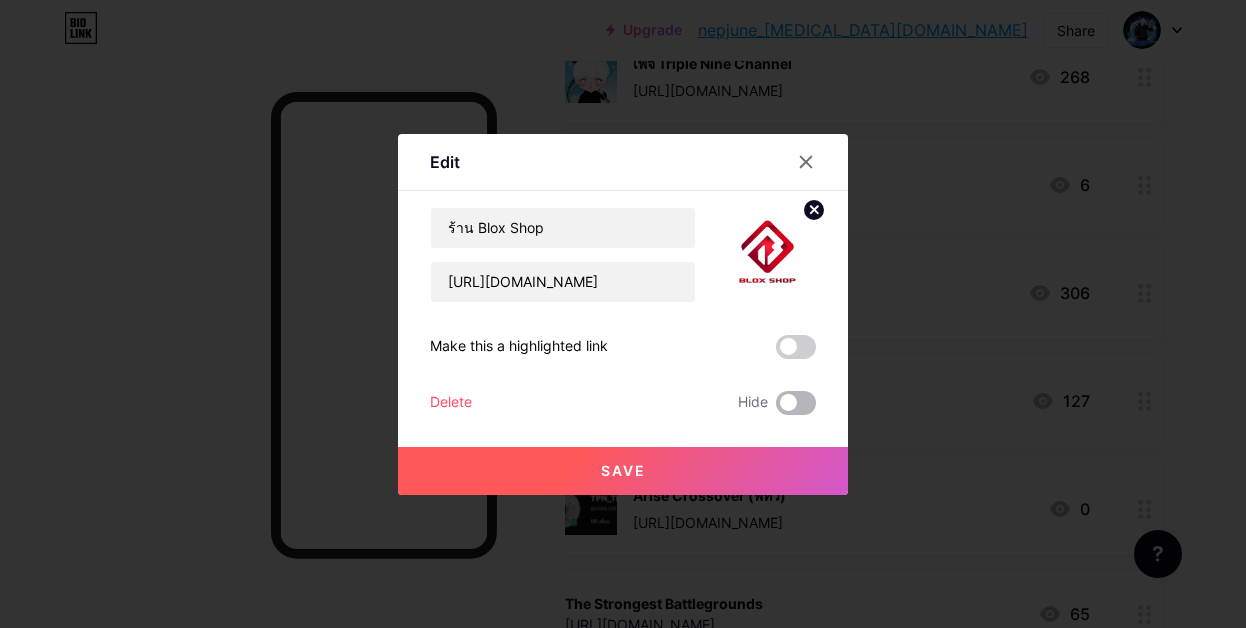 click at bounding box center (796, 403) 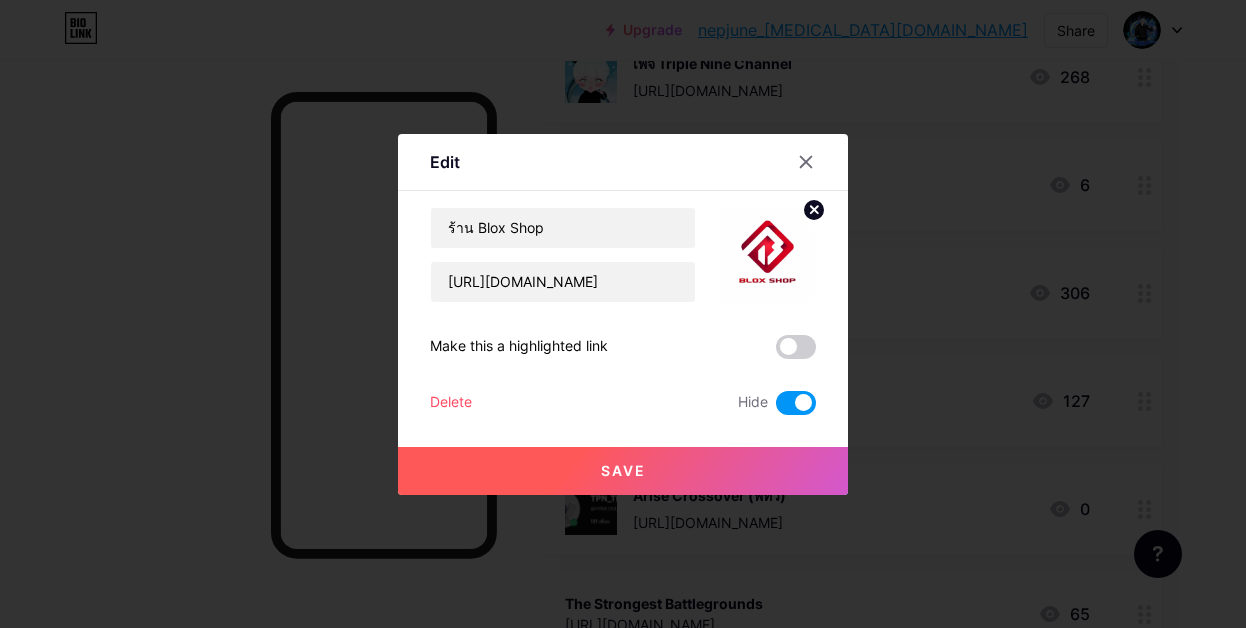 click on "Save" at bounding box center (623, 471) 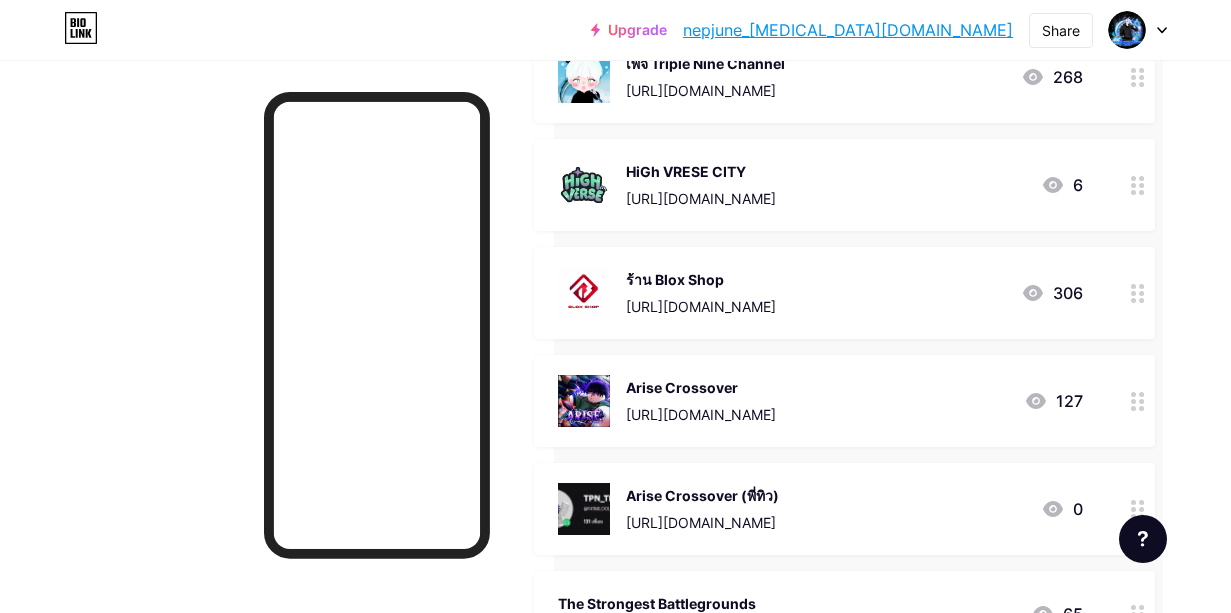 scroll, scrollTop: 333, scrollLeft: 68, axis: both 